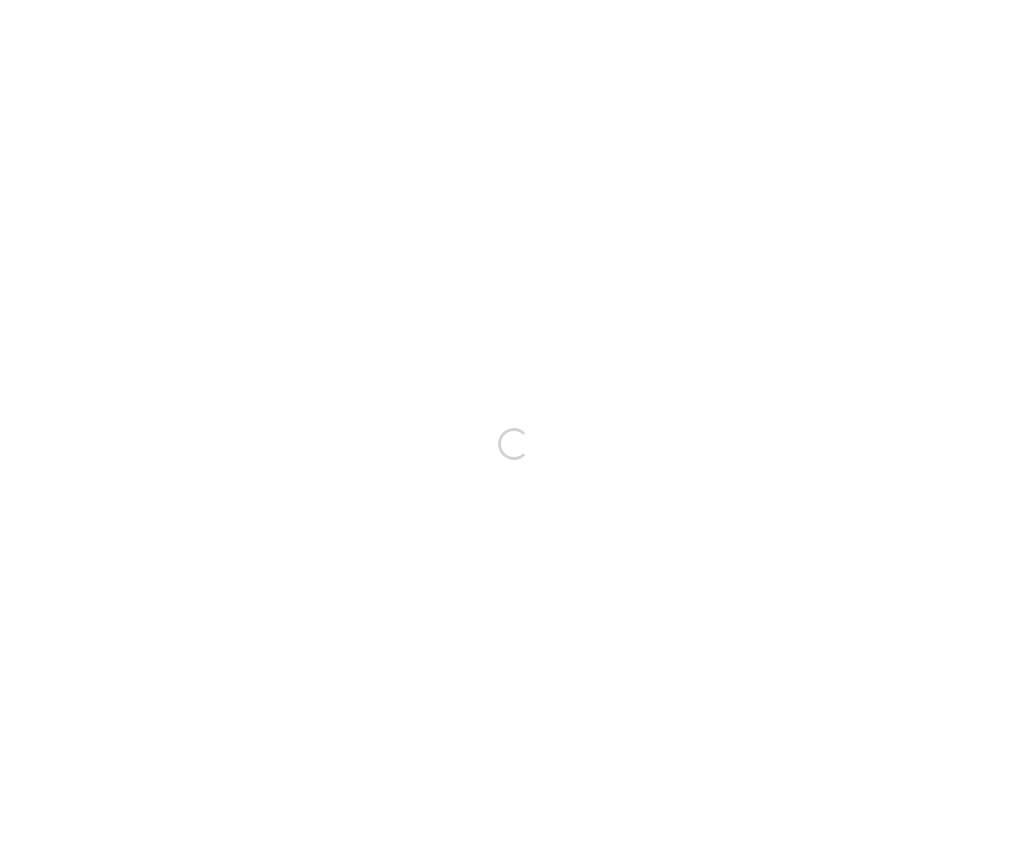 scroll, scrollTop: 0, scrollLeft: 0, axis: both 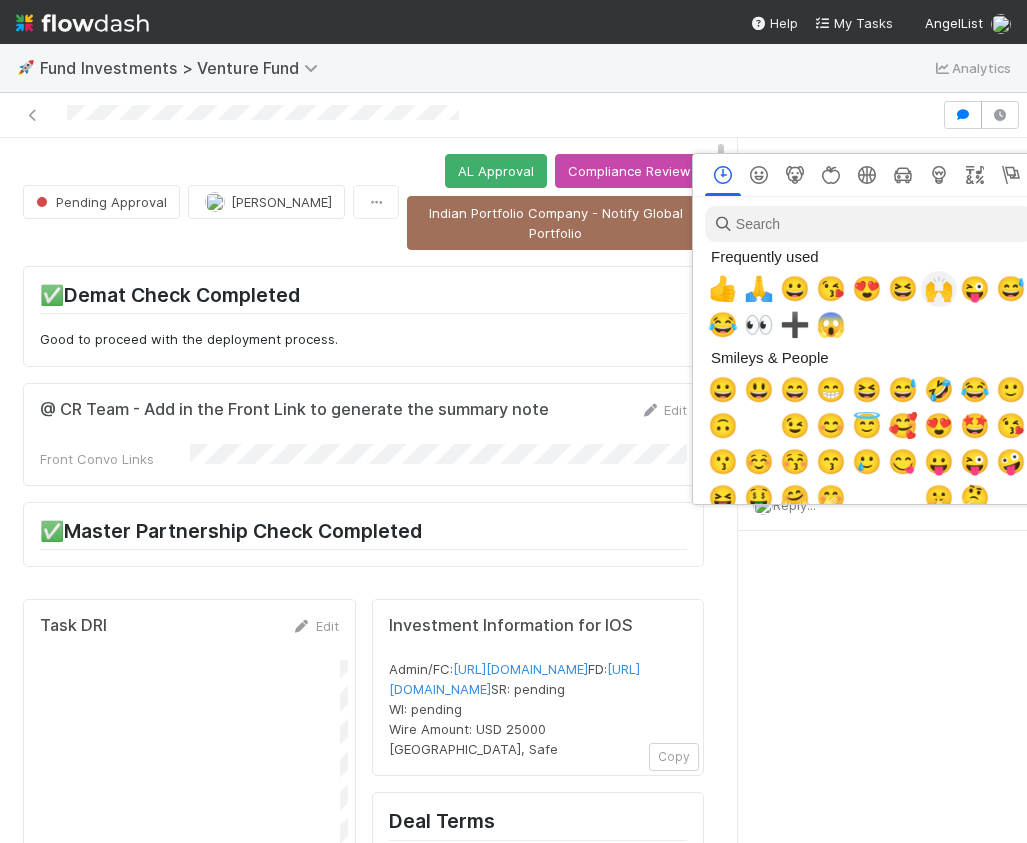 click on "🙌" at bounding box center [939, 289] 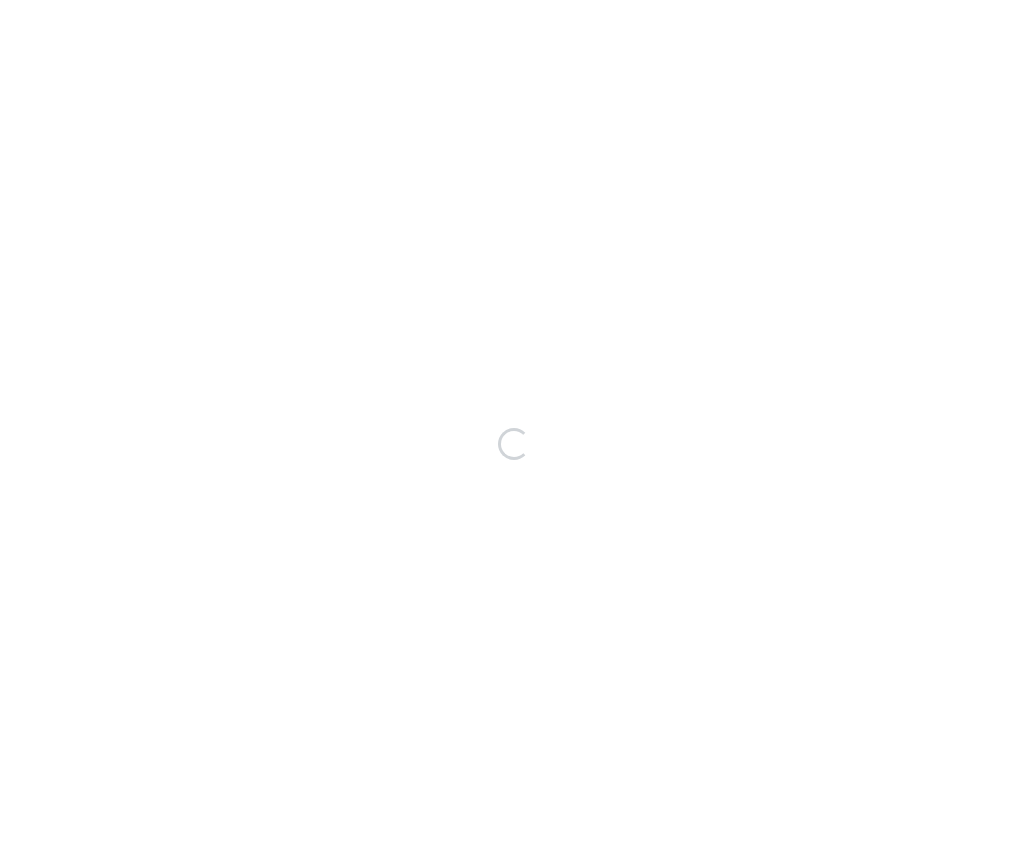 scroll, scrollTop: 0, scrollLeft: 0, axis: both 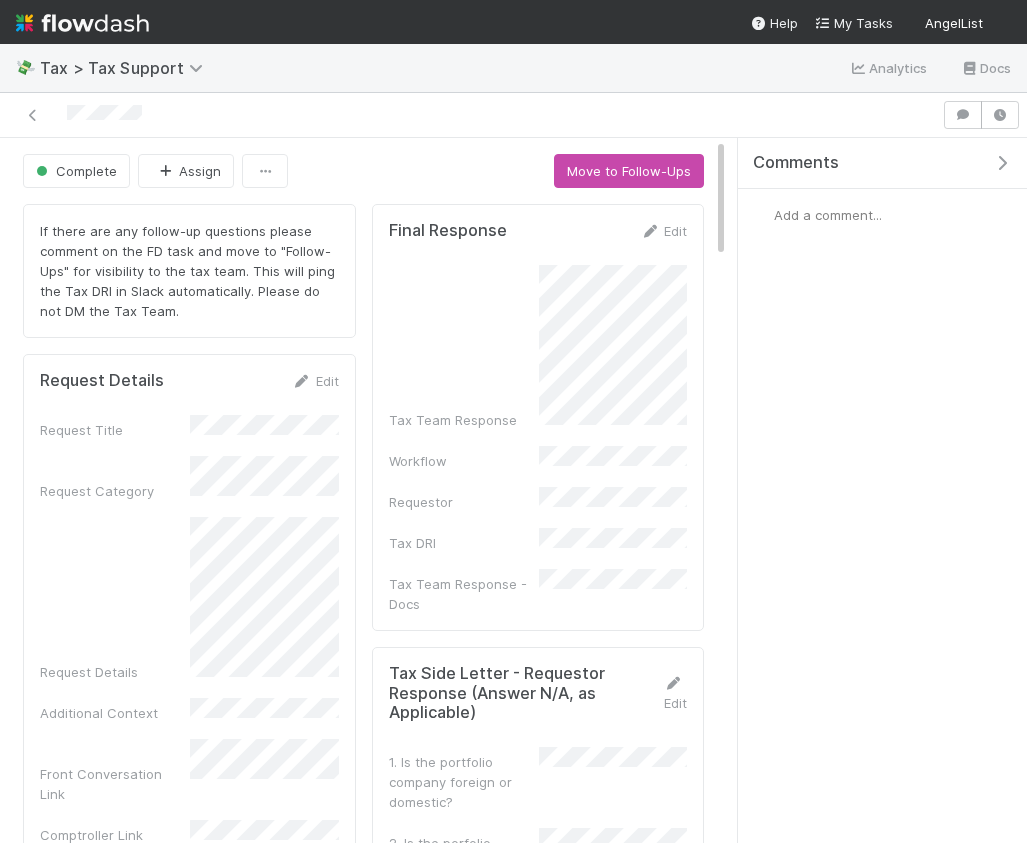 click on "Add a comment..." at bounding box center [828, 215] 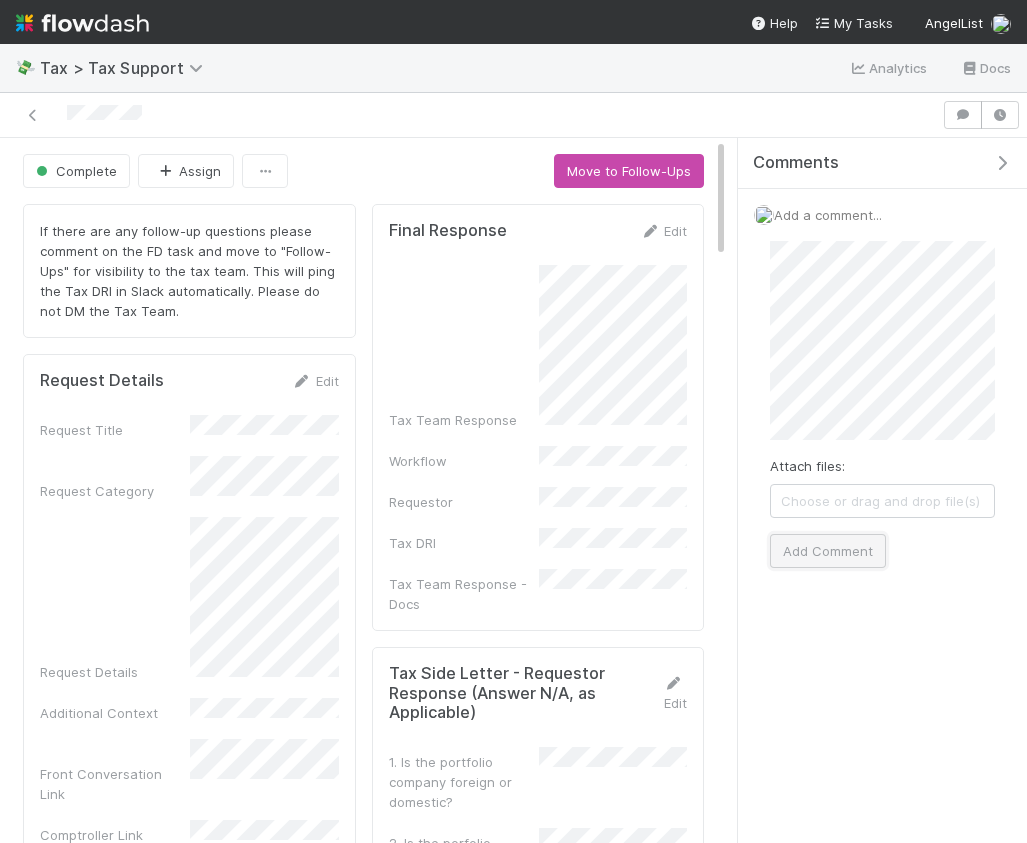 click on "Add Comment" at bounding box center [828, 551] 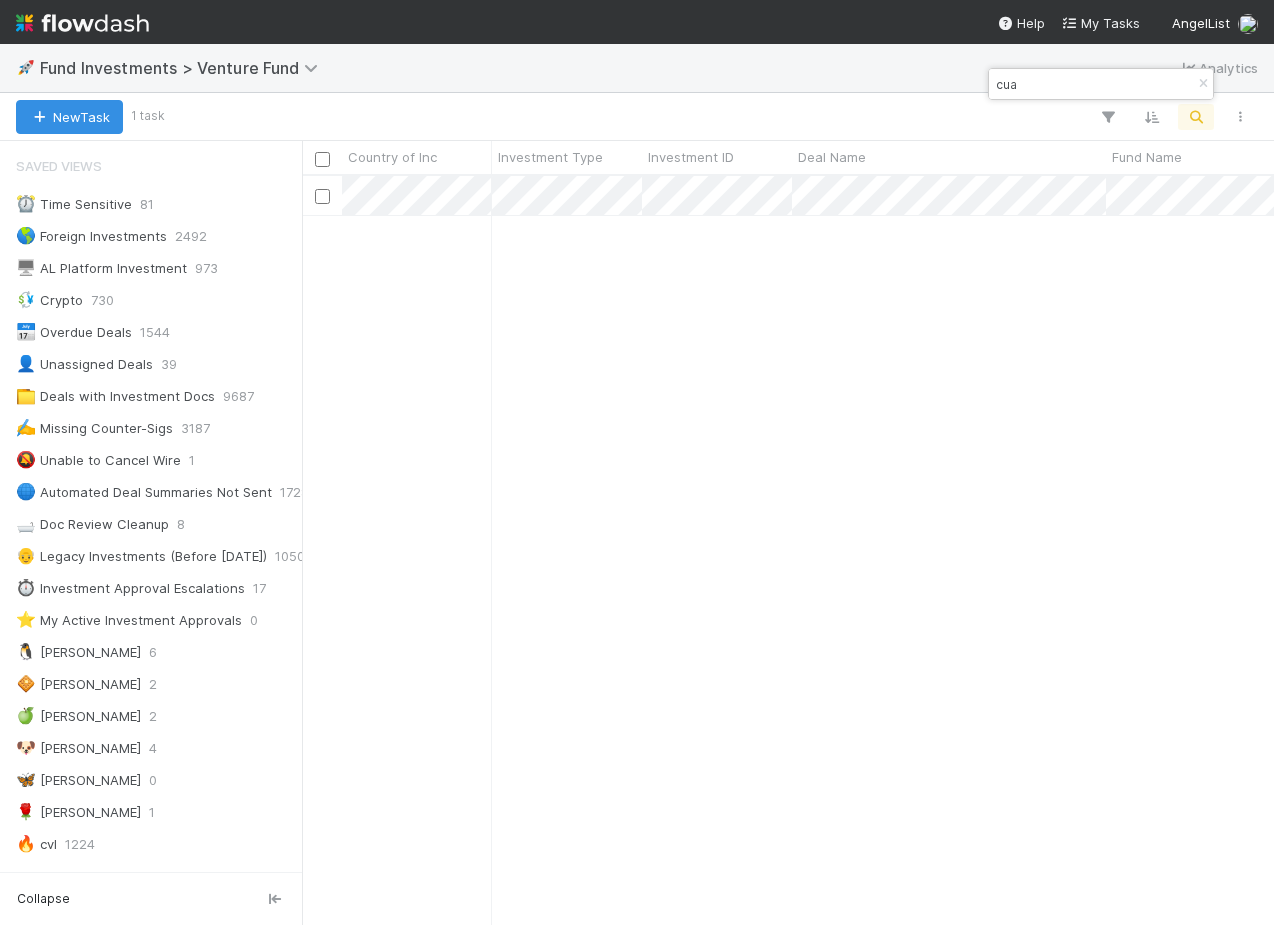 scroll, scrollTop: 0, scrollLeft: 0, axis: both 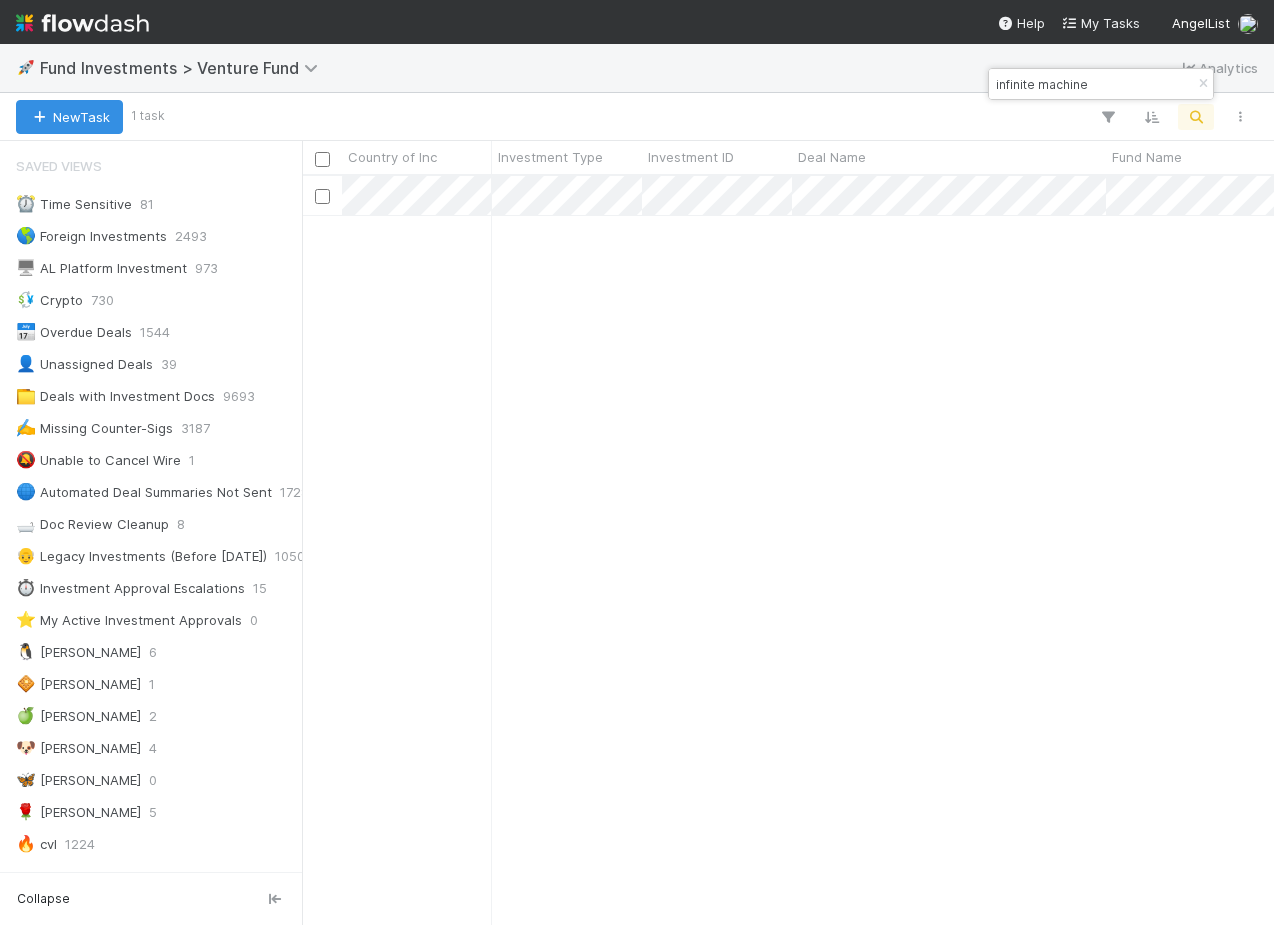 click on "infinite machine" at bounding box center (1092, 84) 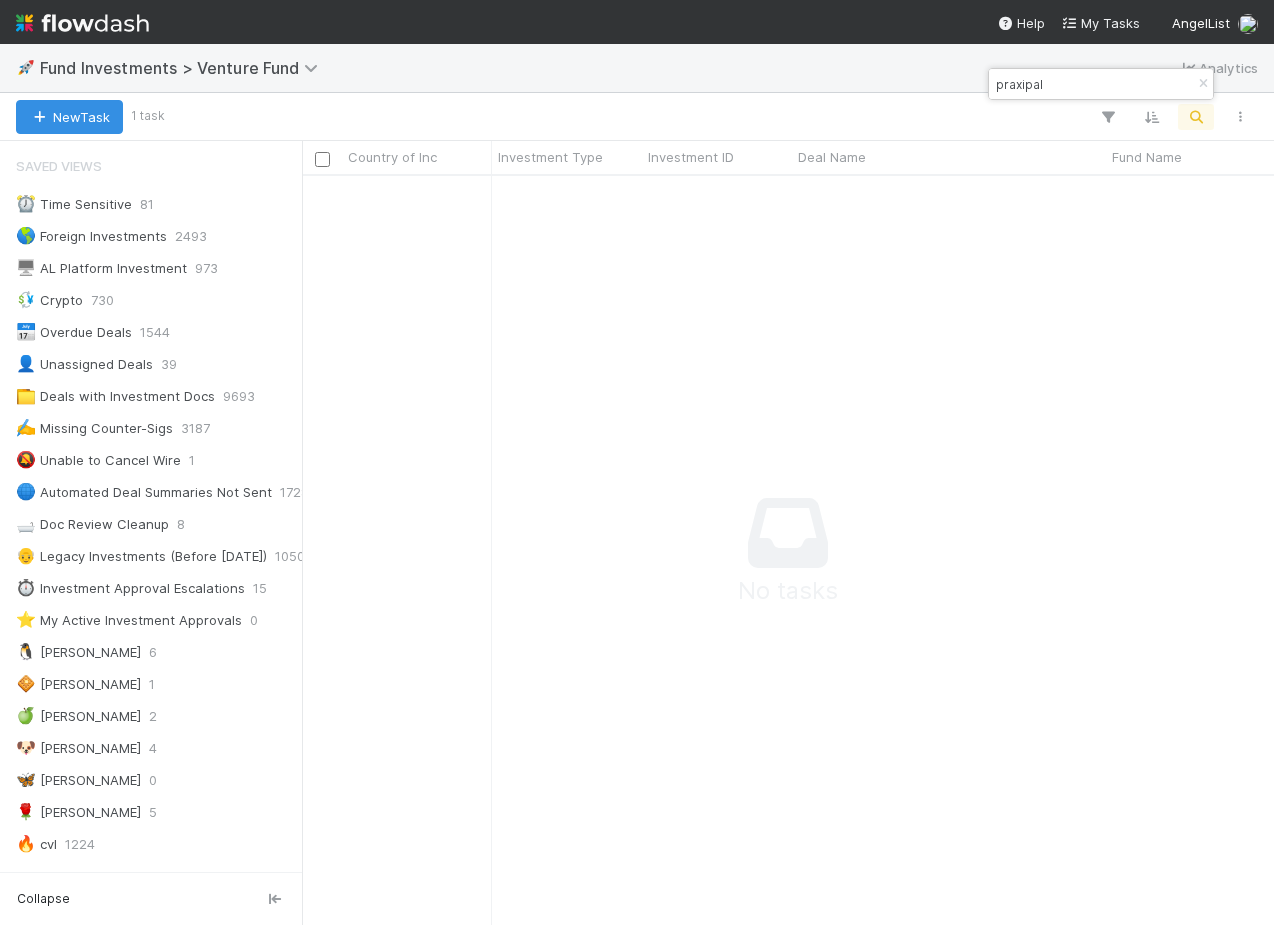 scroll, scrollTop: 0, scrollLeft: 1, axis: horizontal 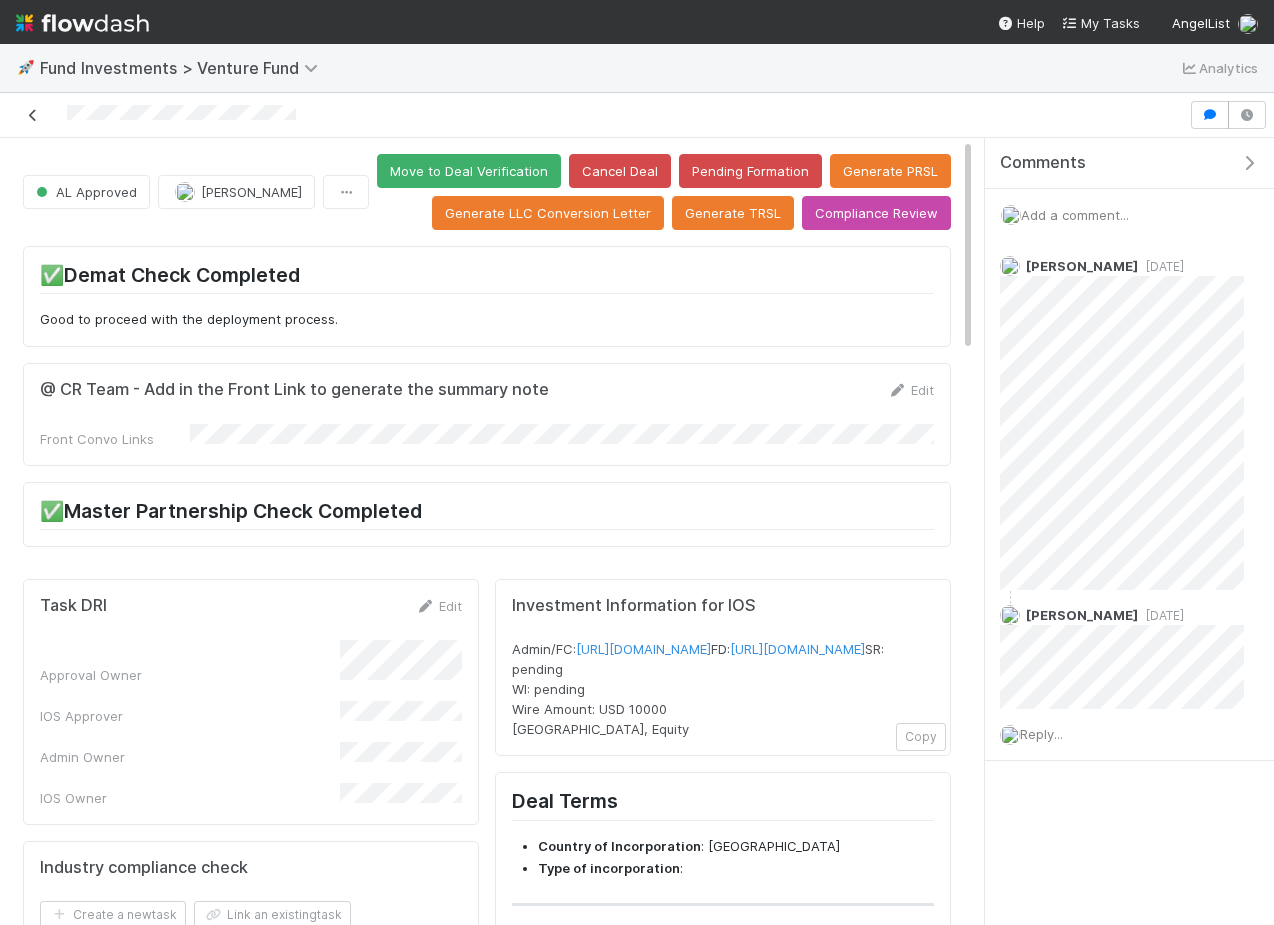 click at bounding box center [33, 115] 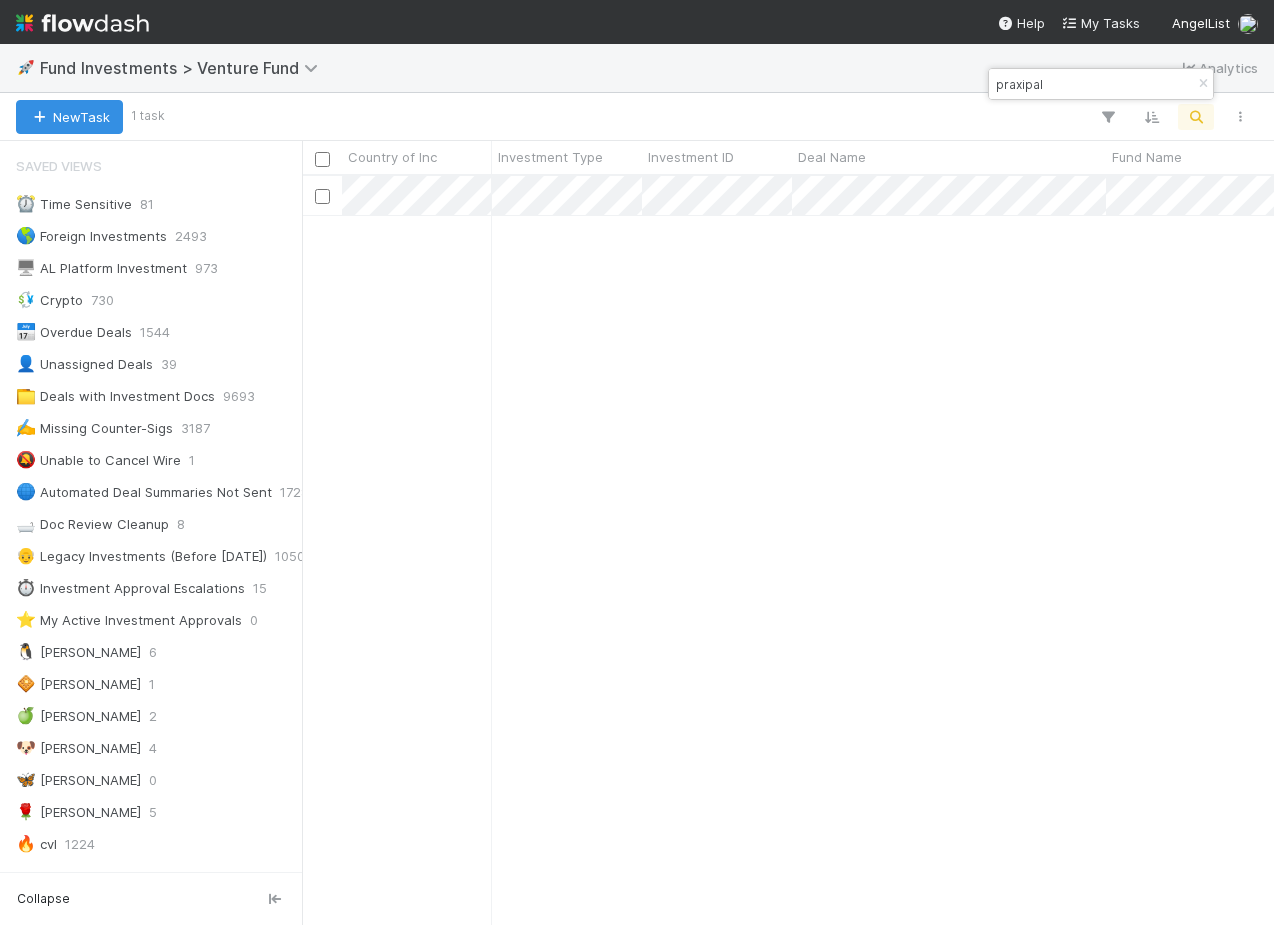 scroll, scrollTop: 0, scrollLeft: 1, axis: horizontal 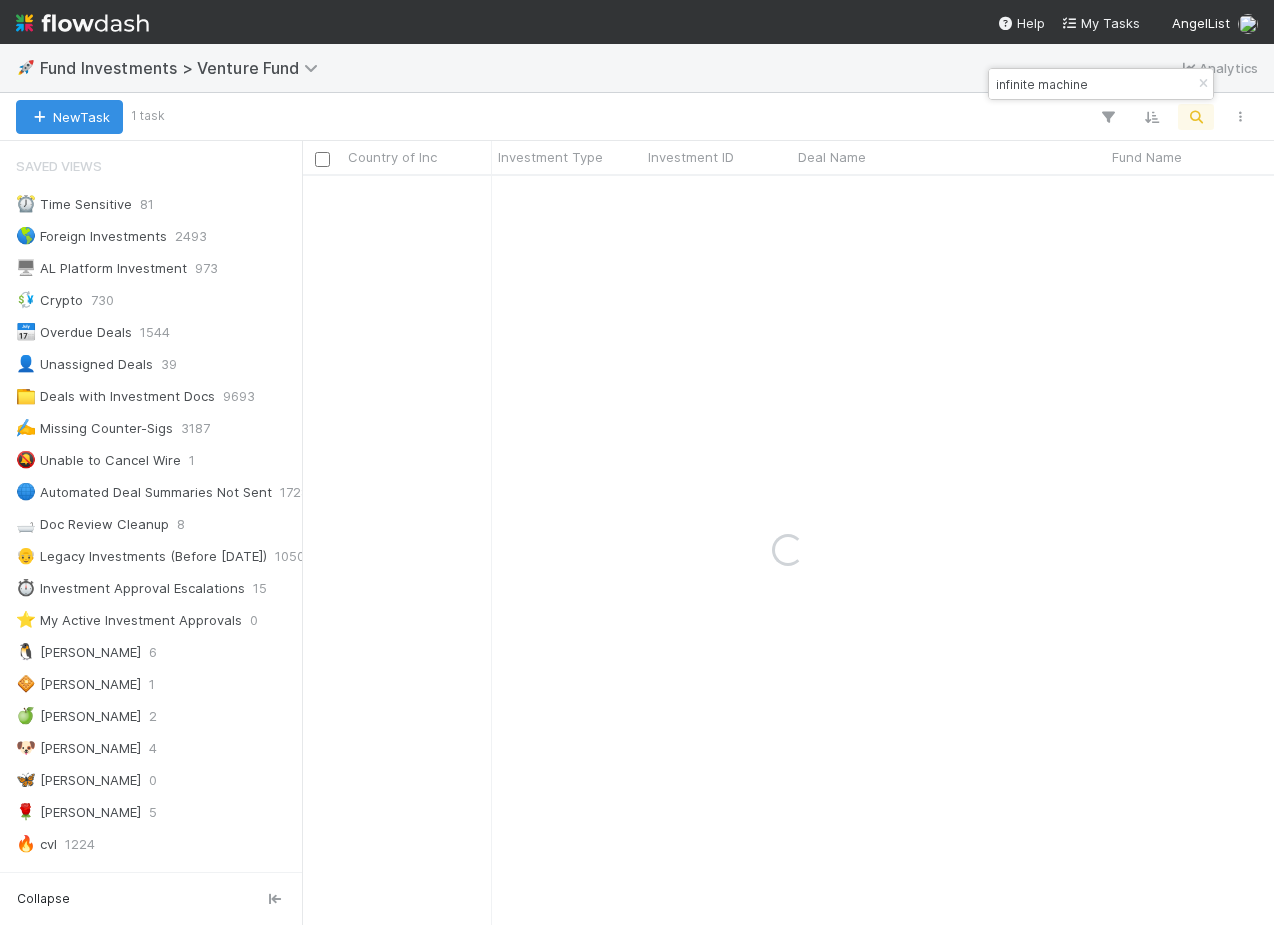 type on "infinite machine" 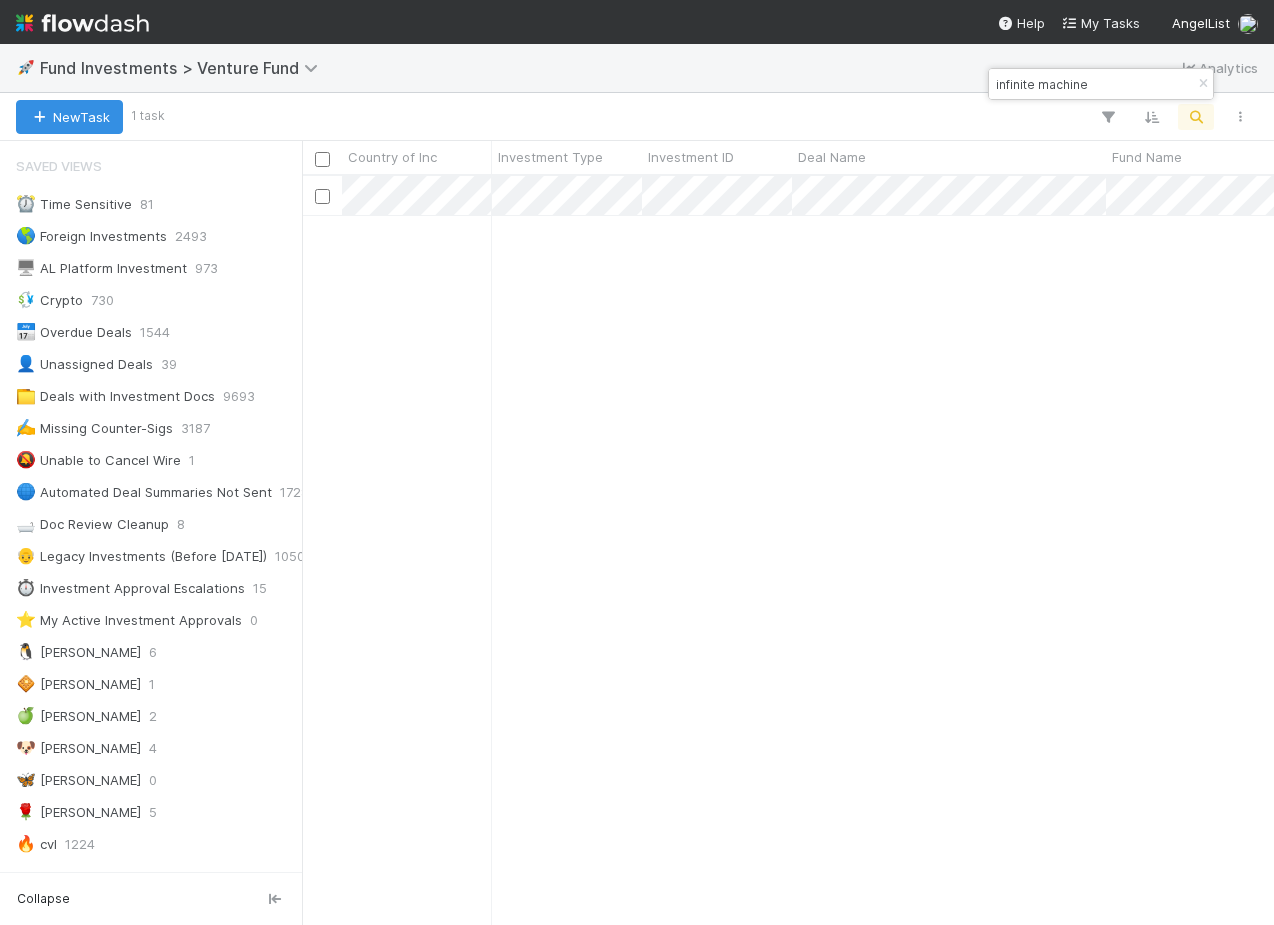 scroll, scrollTop: 748, scrollLeft: 972, axis: both 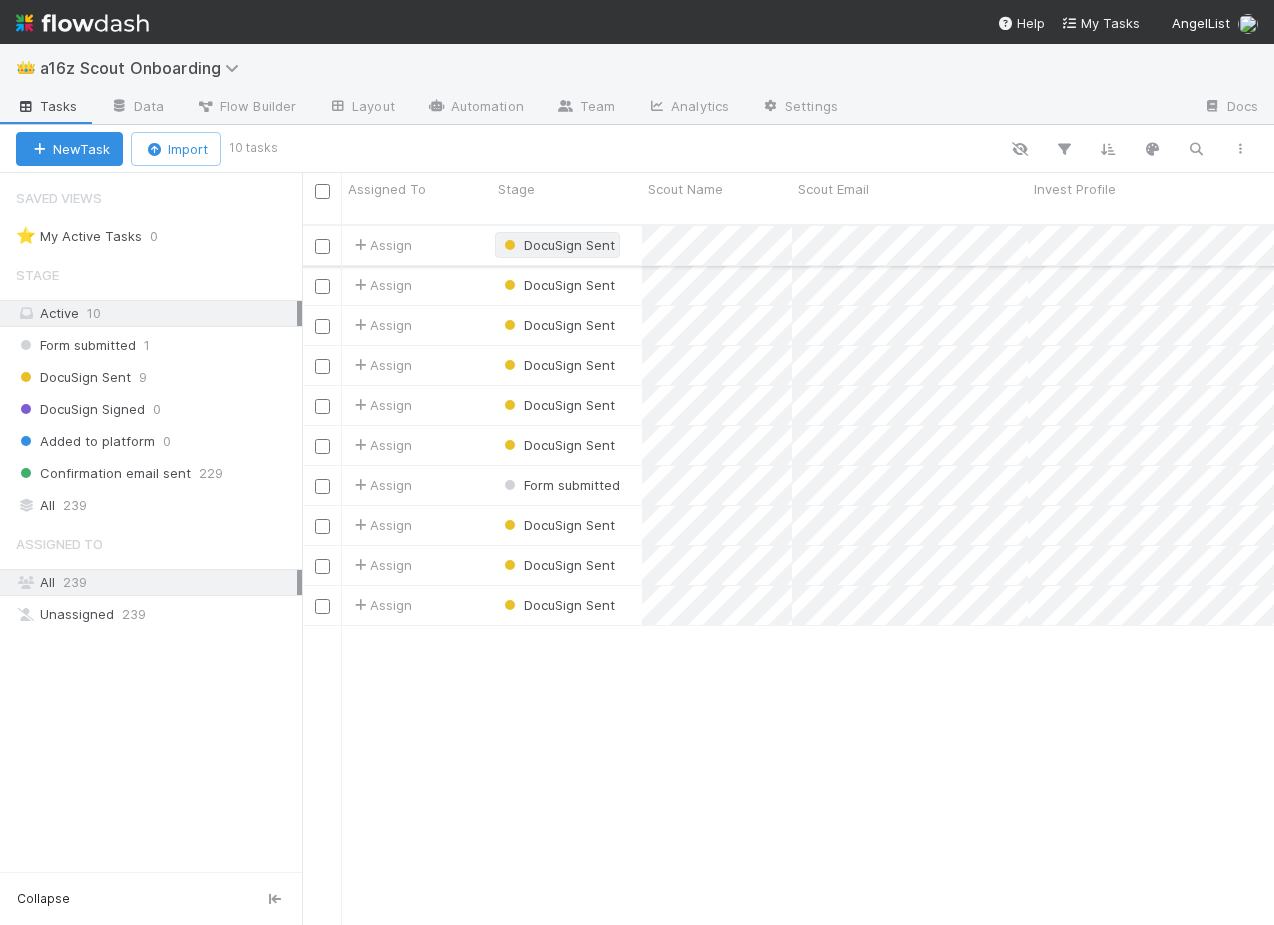 click on "DocuSign Sent" at bounding box center (557, 245) 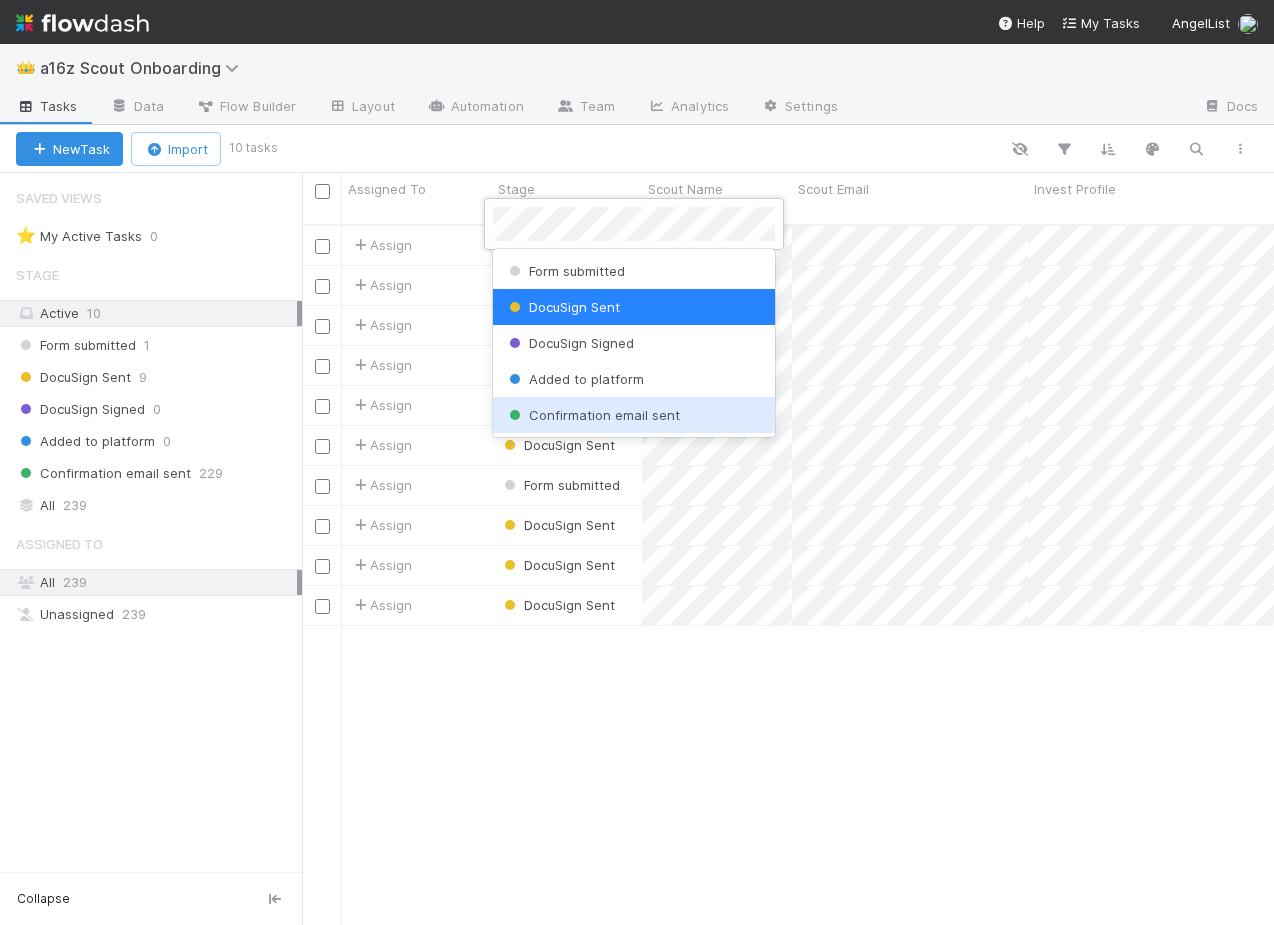 click on "Confirmation email sent" at bounding box center [592, 415] 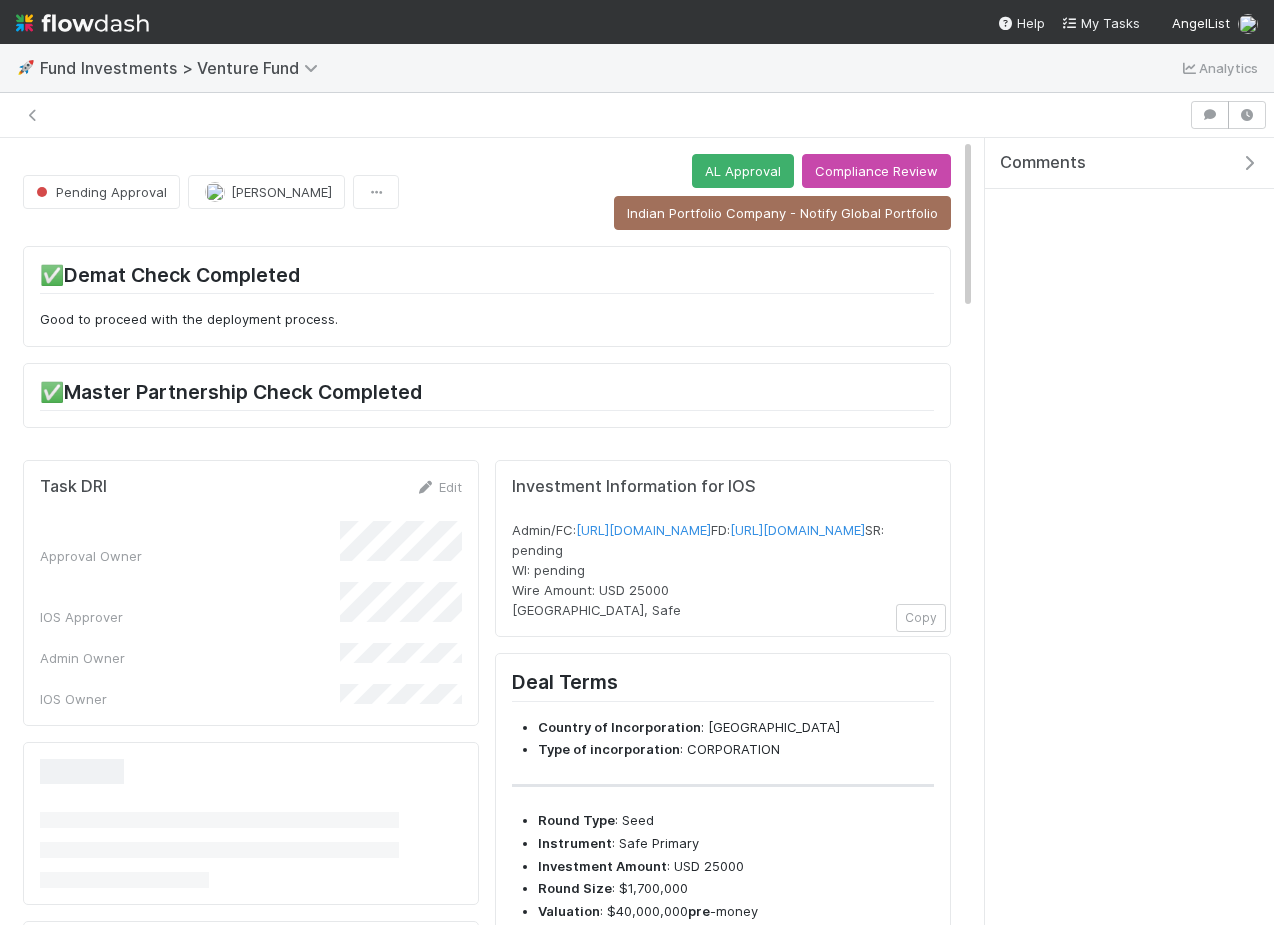 scroll, scrollTop: 0, scrollLeft: 0, axis: both 